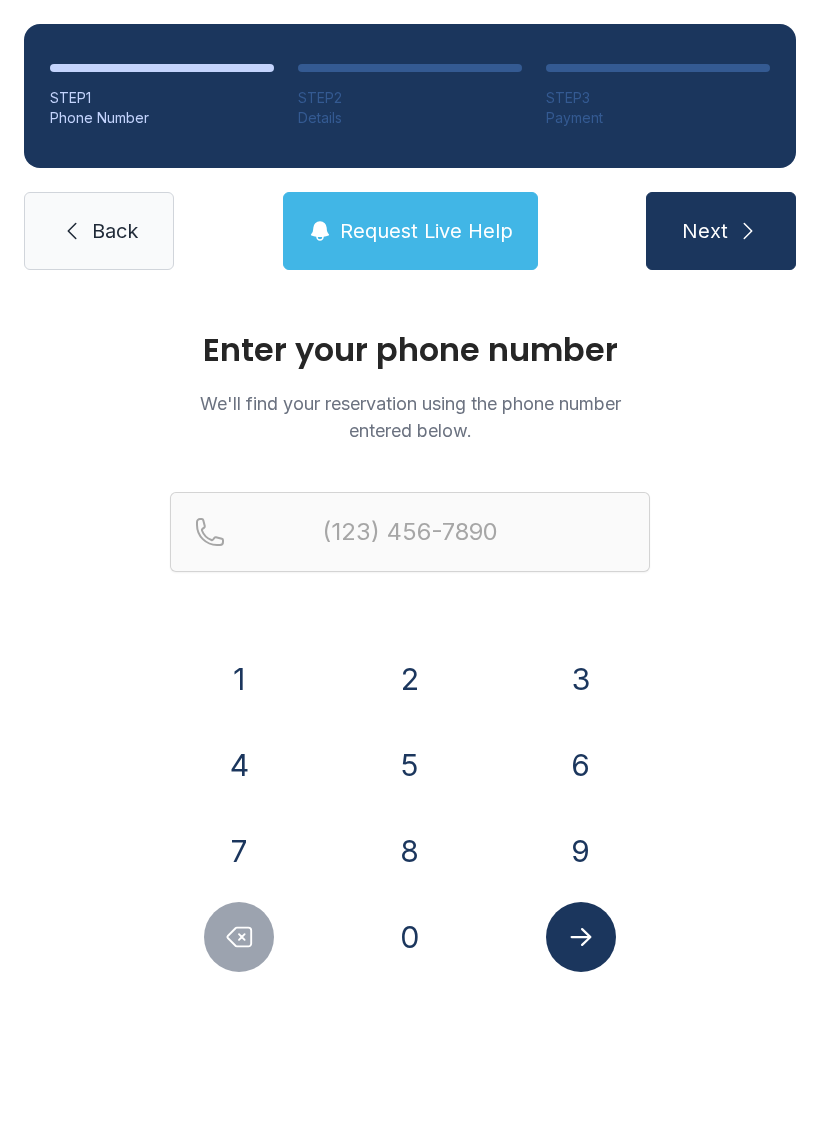 scroll, scrollTop: 0, scrollLeft: 0, axis: both 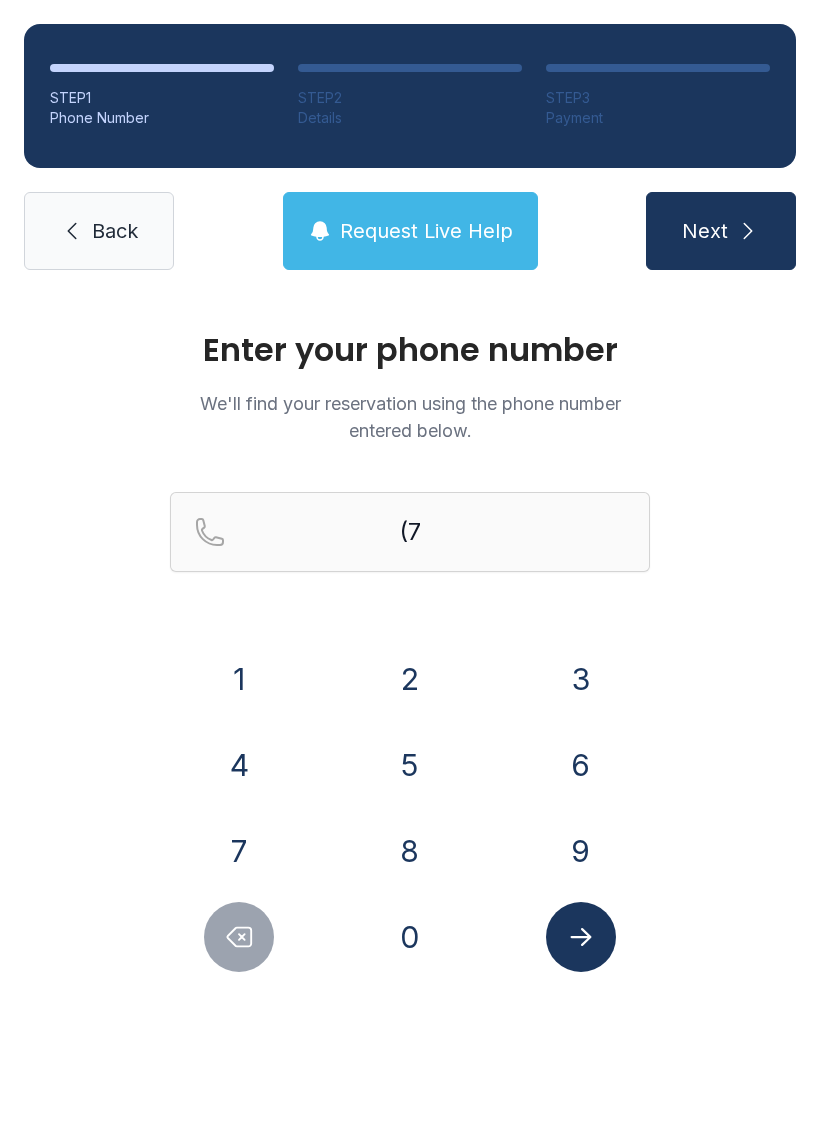 click on "5" at bounding box center [410, 765] 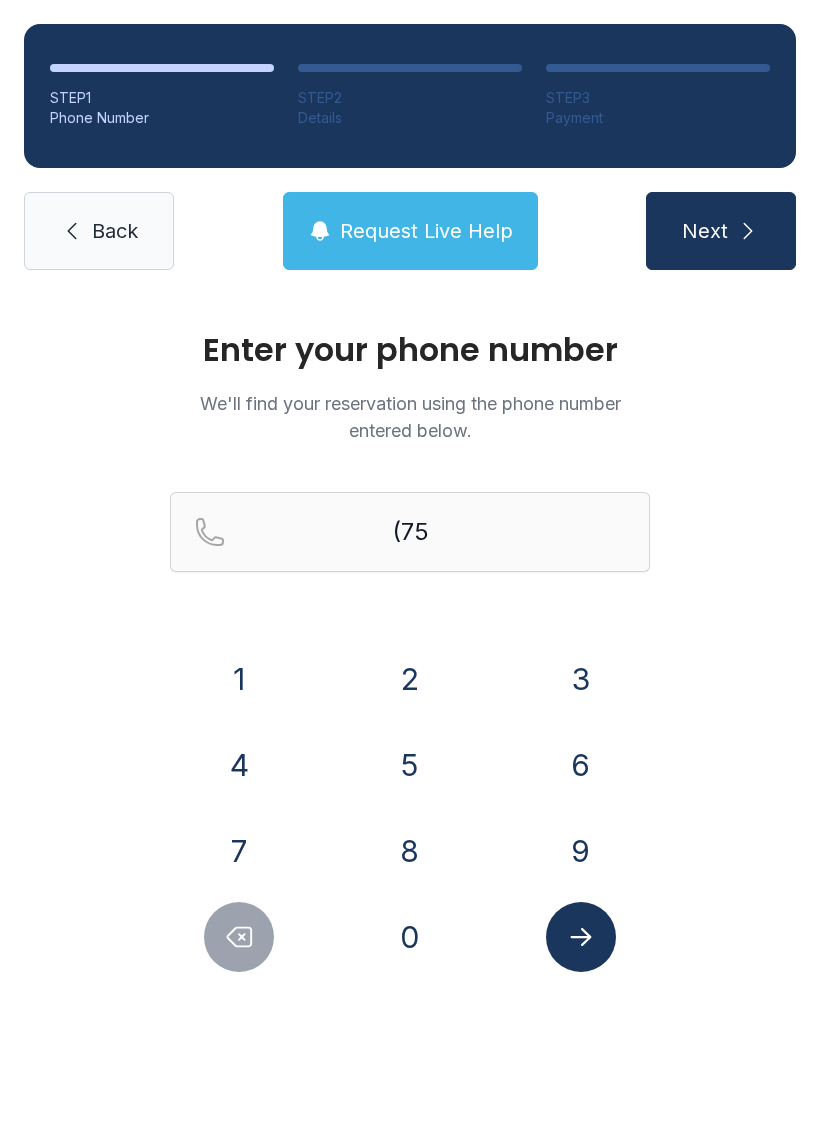 click on "7" at bounding box center [239, 851] 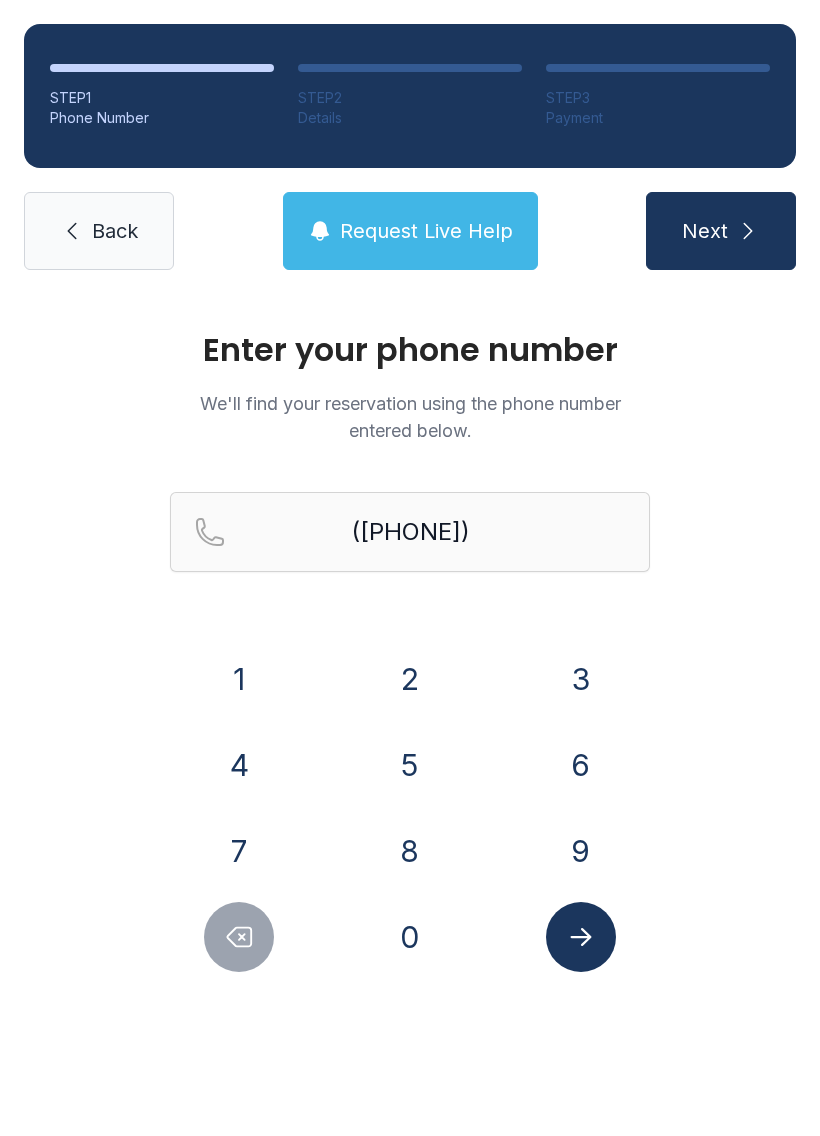 click on "2" at bounding box center [410, 679] 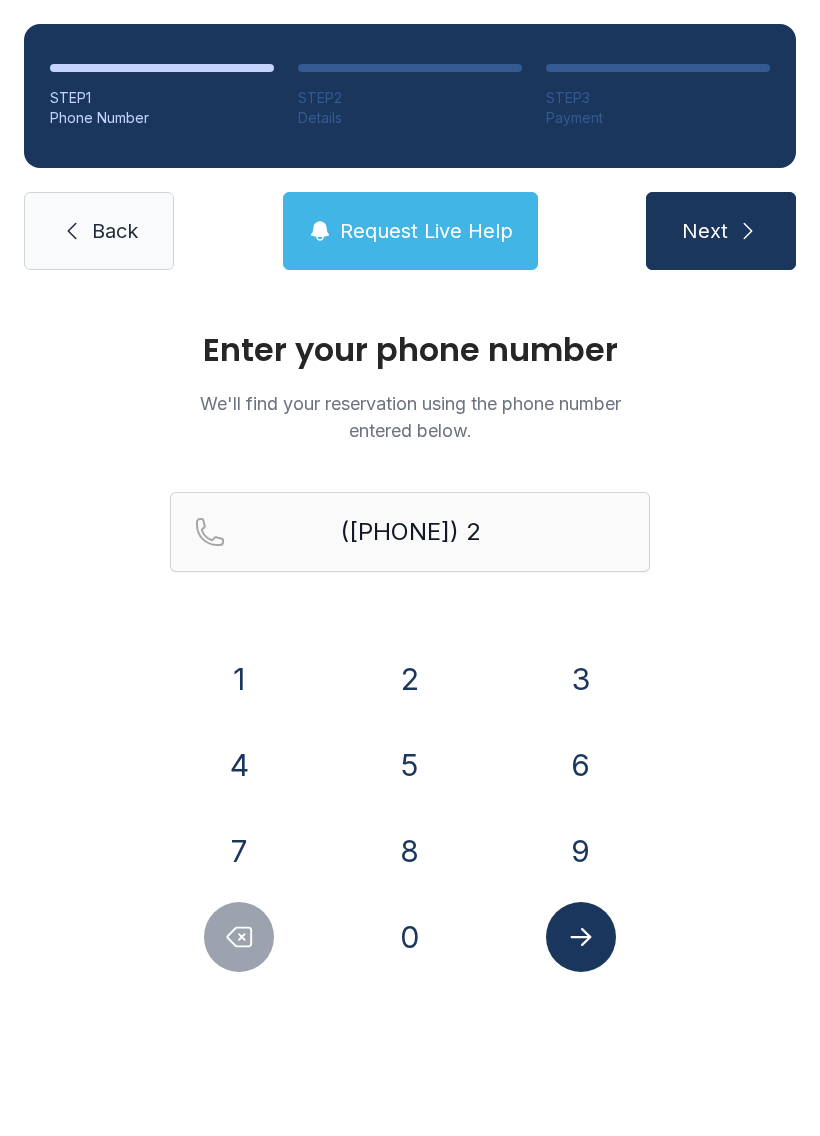 click on "5" at bounding box center [410, 765] 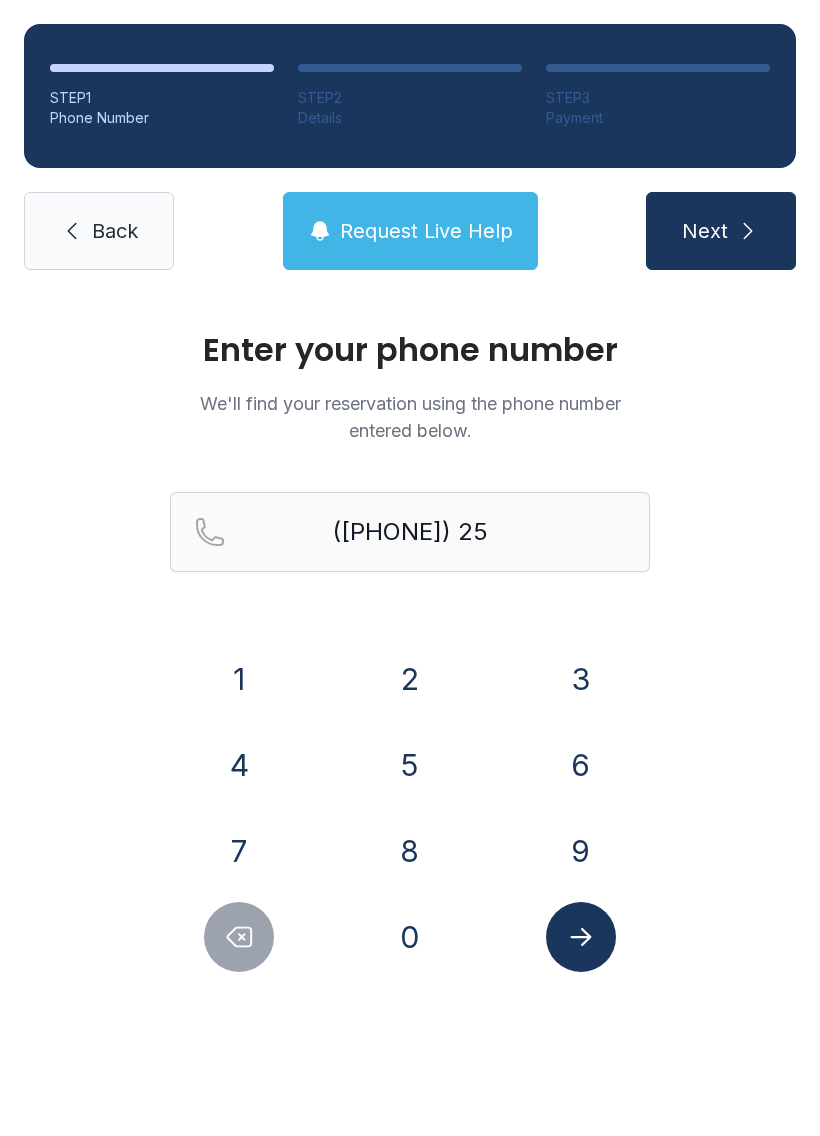 click on "6" at bounding box center (581, 765) 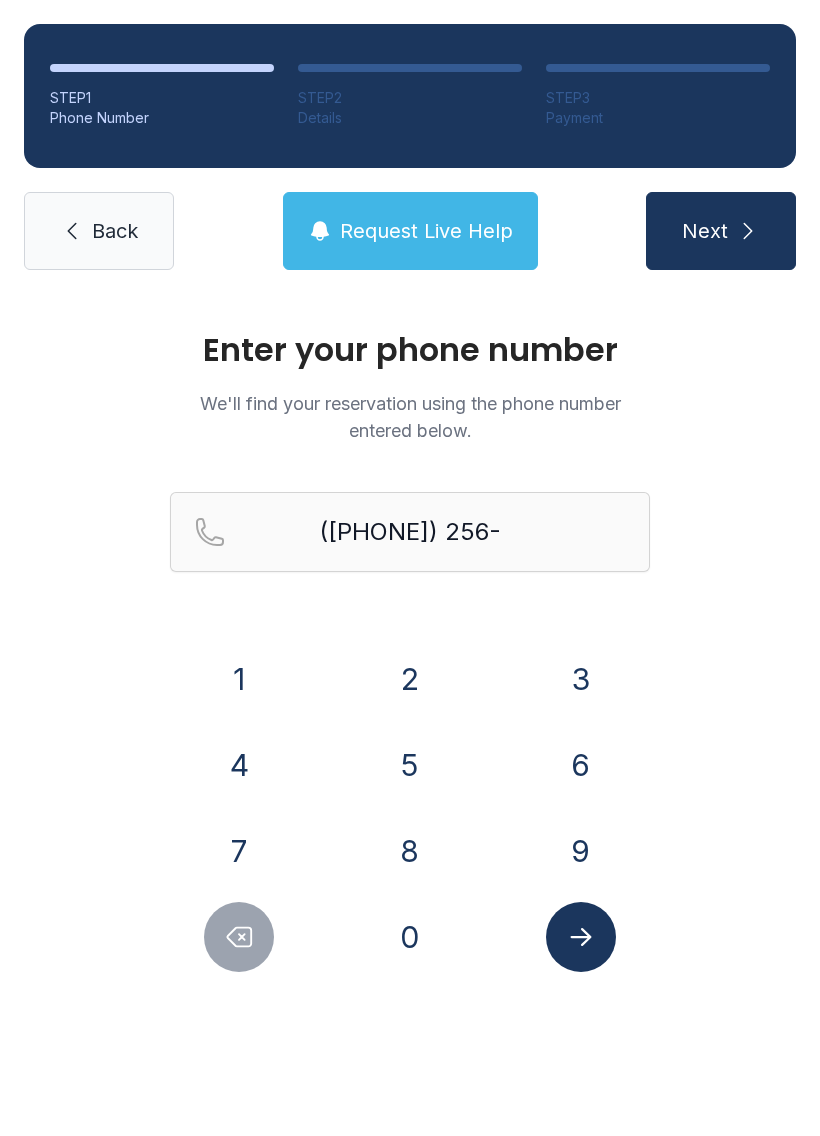 click on "4" at bounding box center (239, 765) 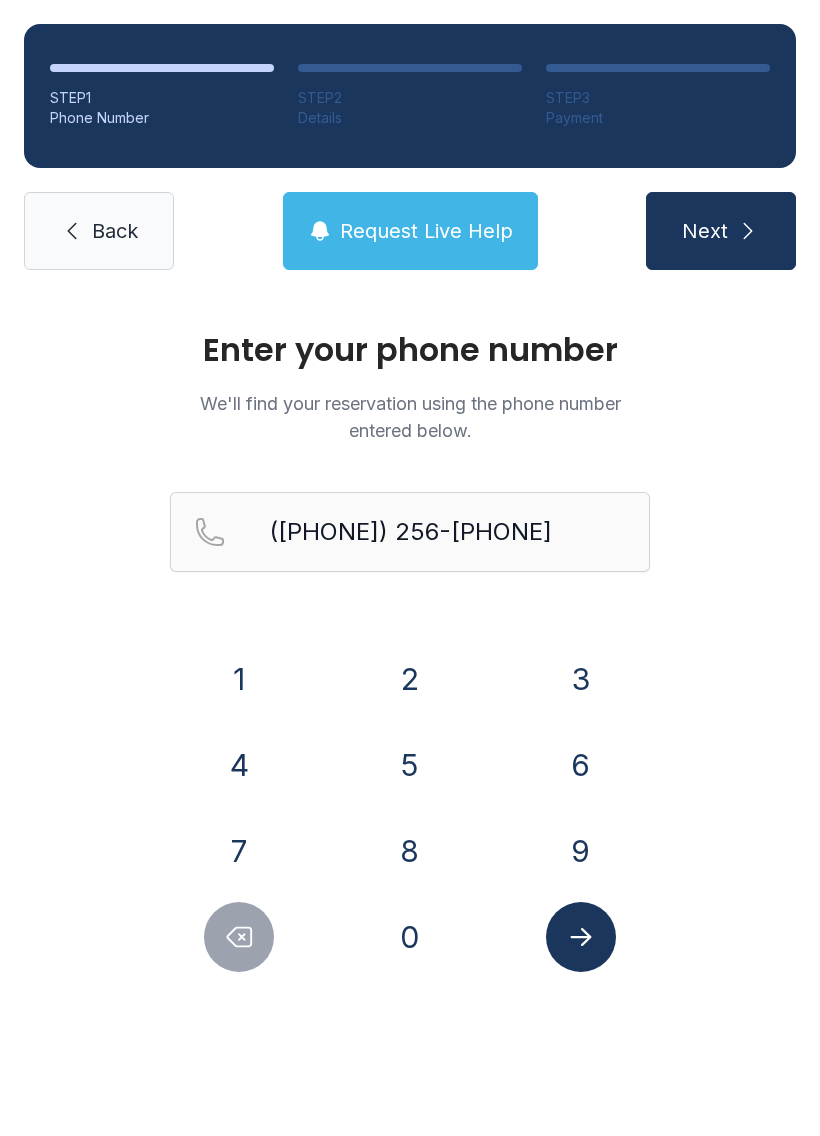 click on "1" at bounding box center (239, 679) 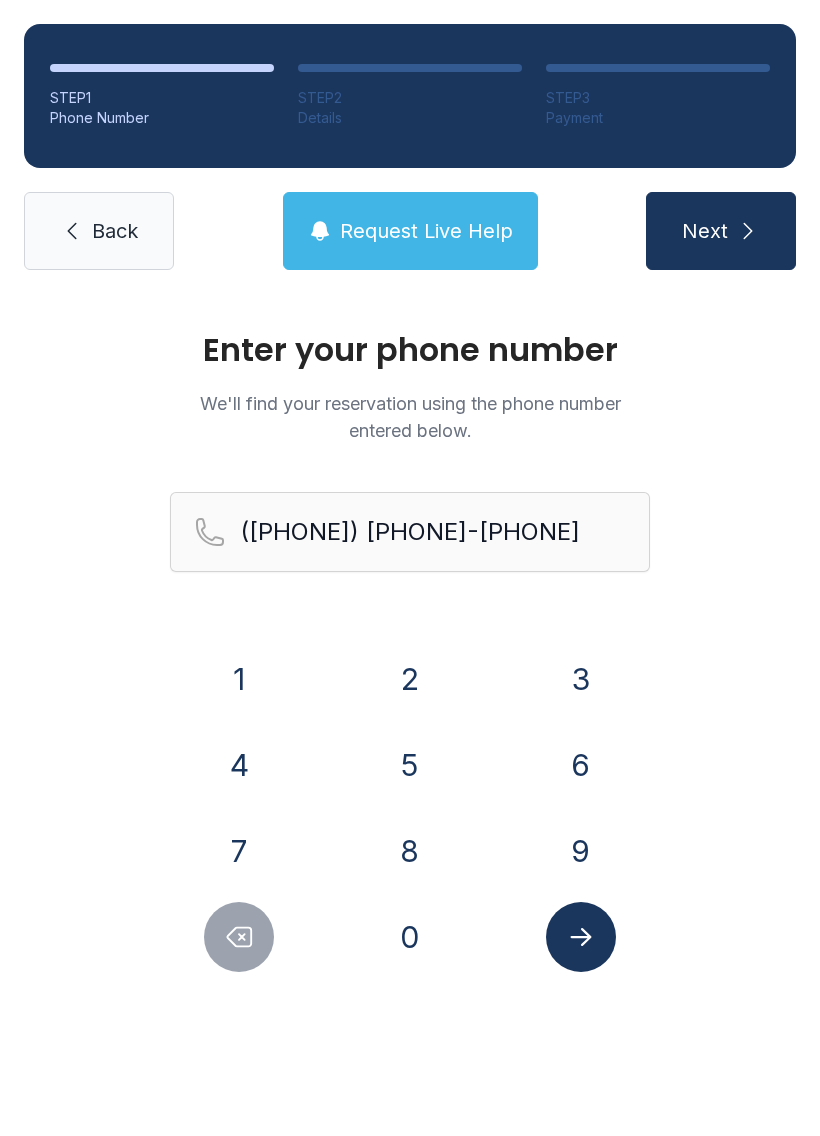 click on "6" at bounding box center (581, 765) 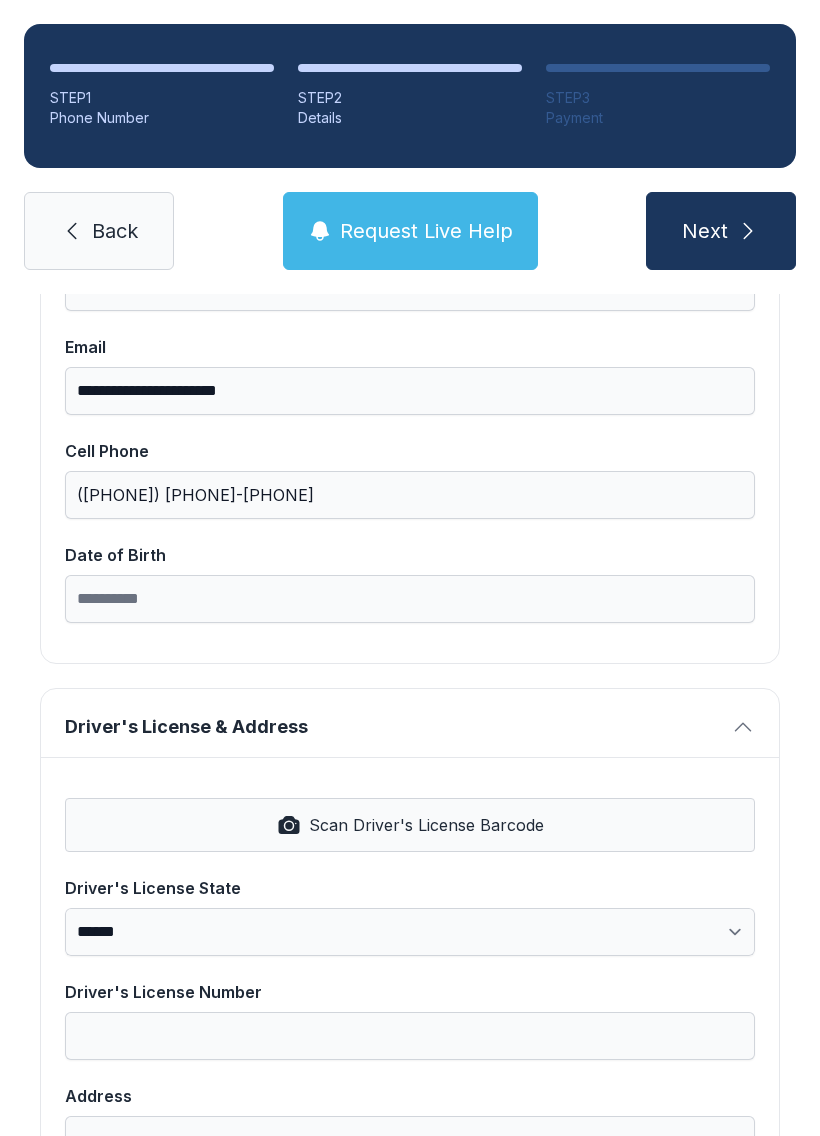 scroll, scrollTop: 391, scrollLeft: 0, axis: vertical 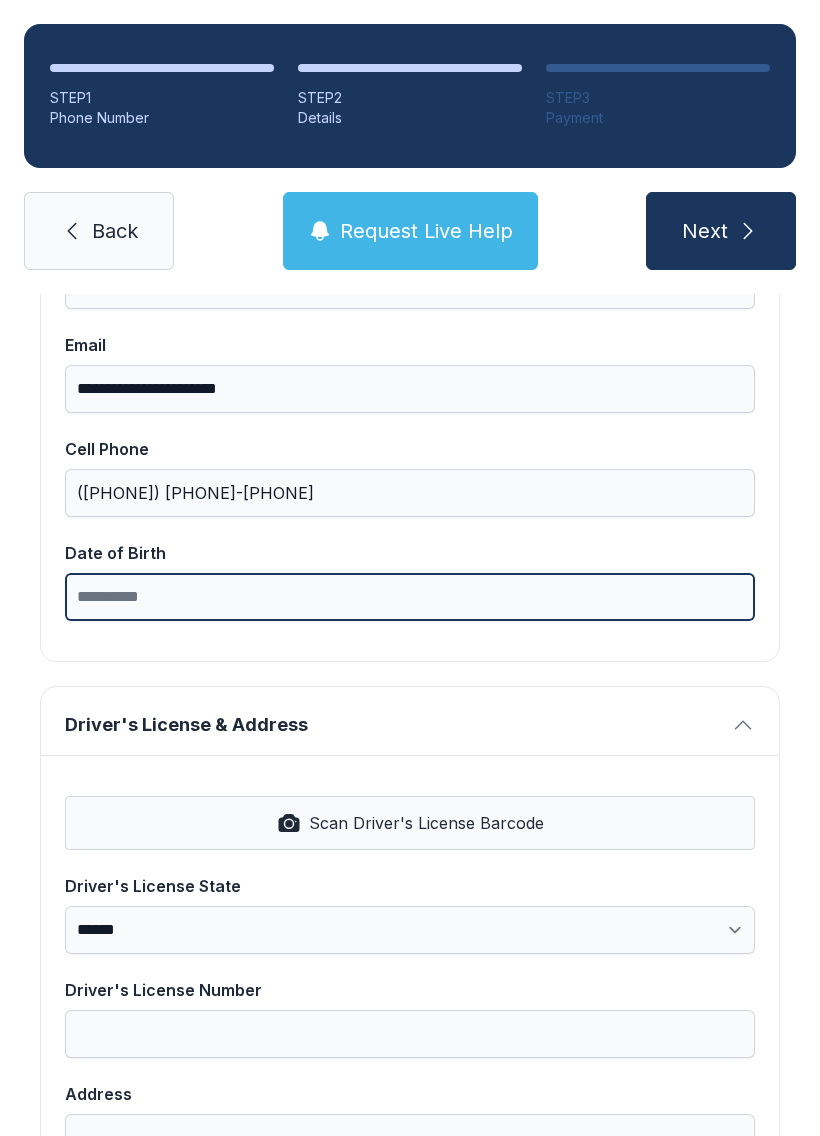 click on "Date of Birth" at bounding box center (410, 597) 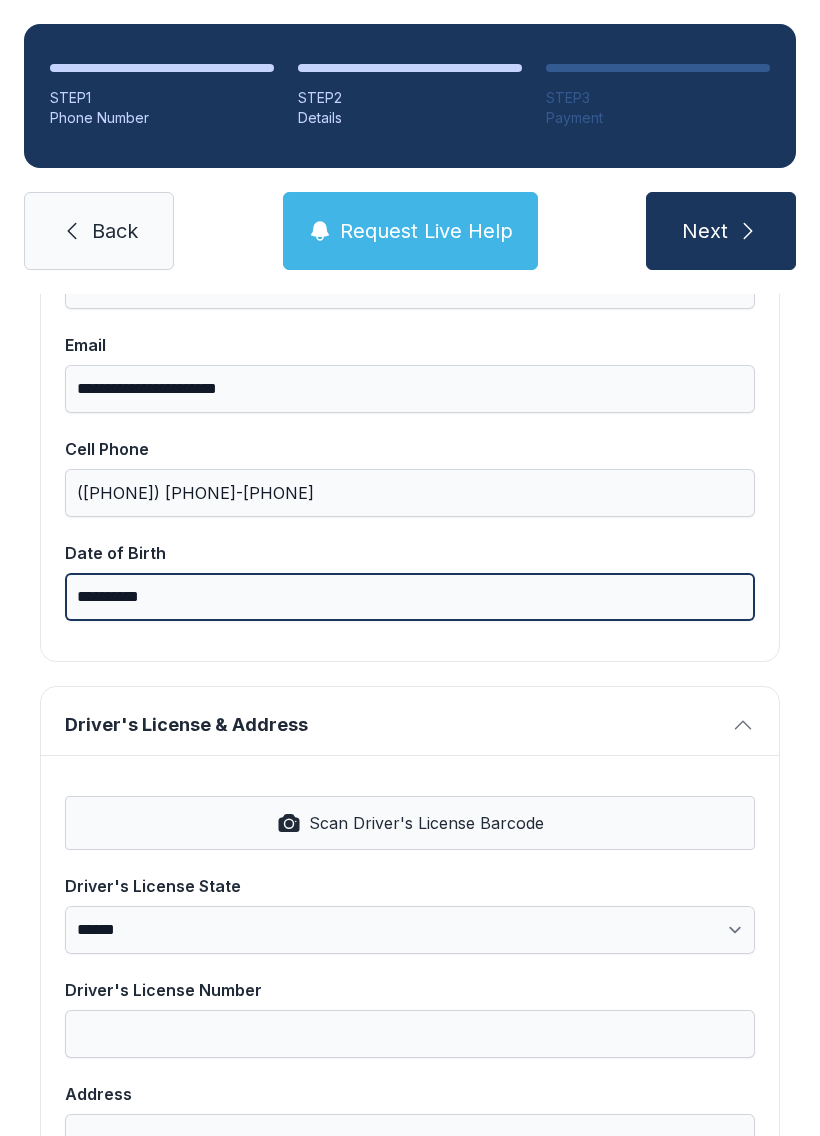 type on "**********" 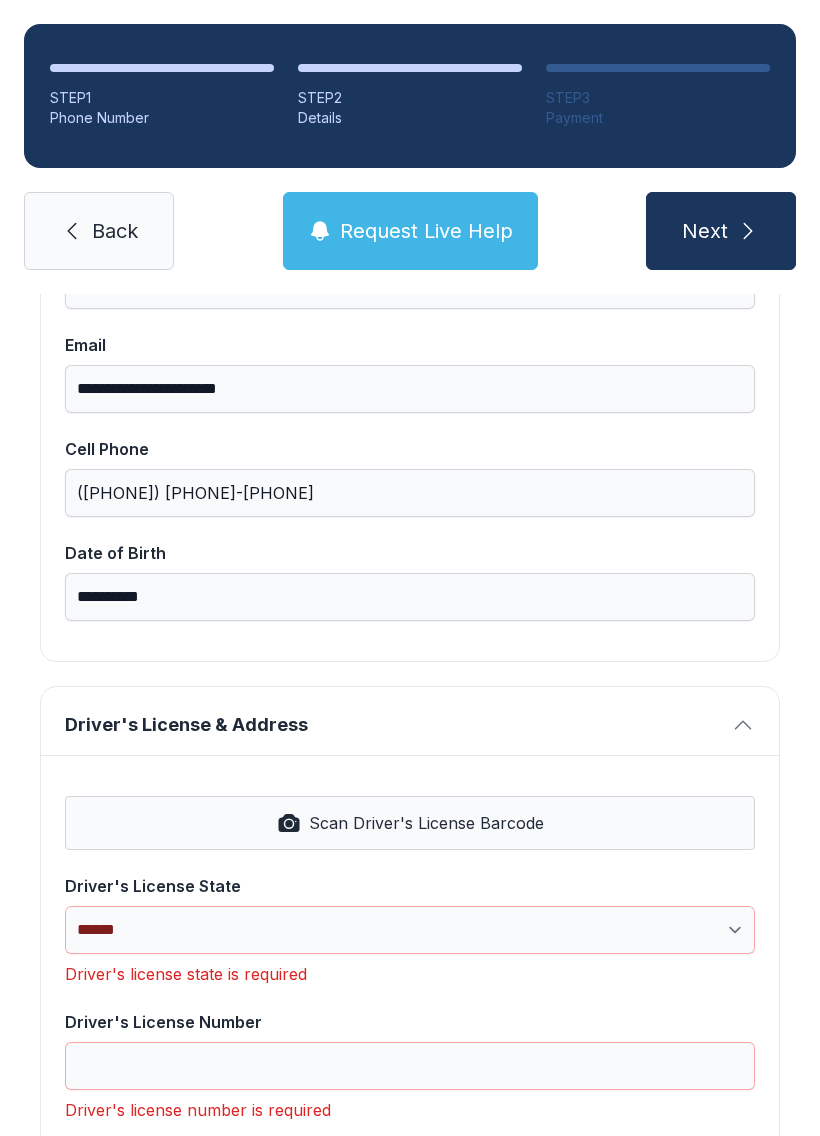 scroll, scrollTop: 856, scrollLeft: 0, axis: vertical 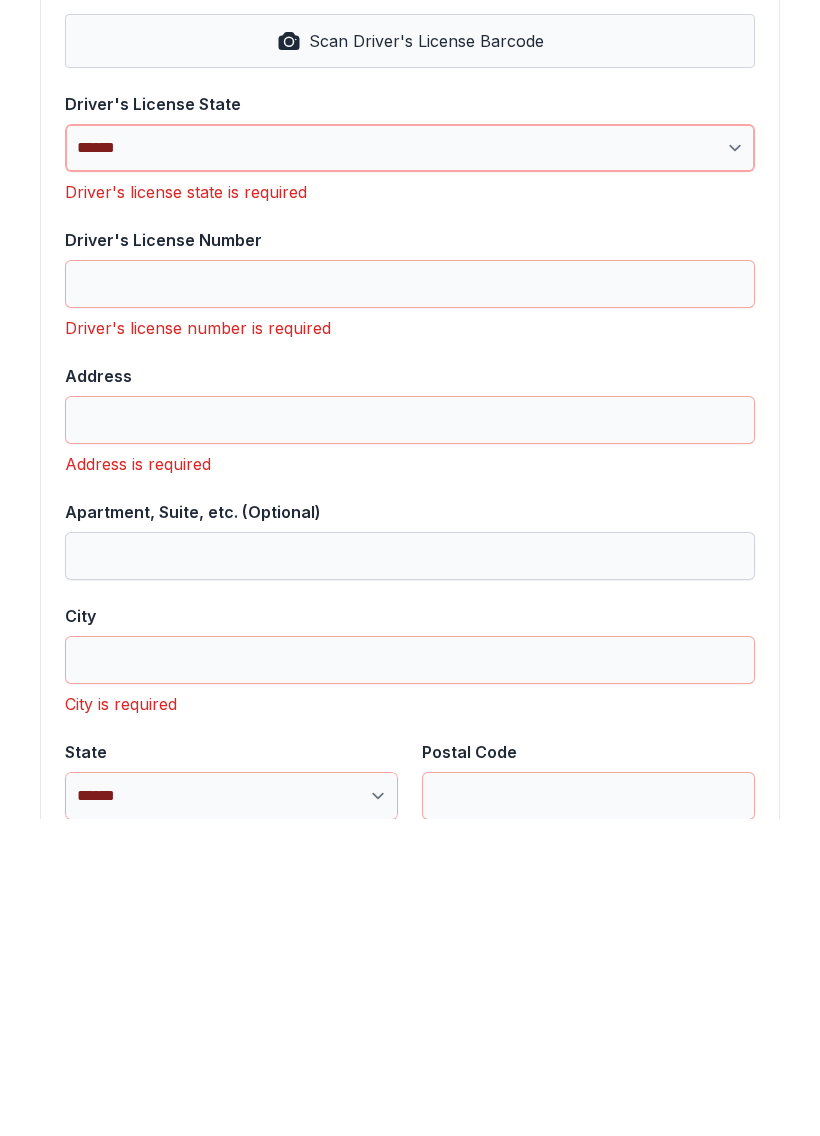 click on "**********" at bounding box center [410, 465] 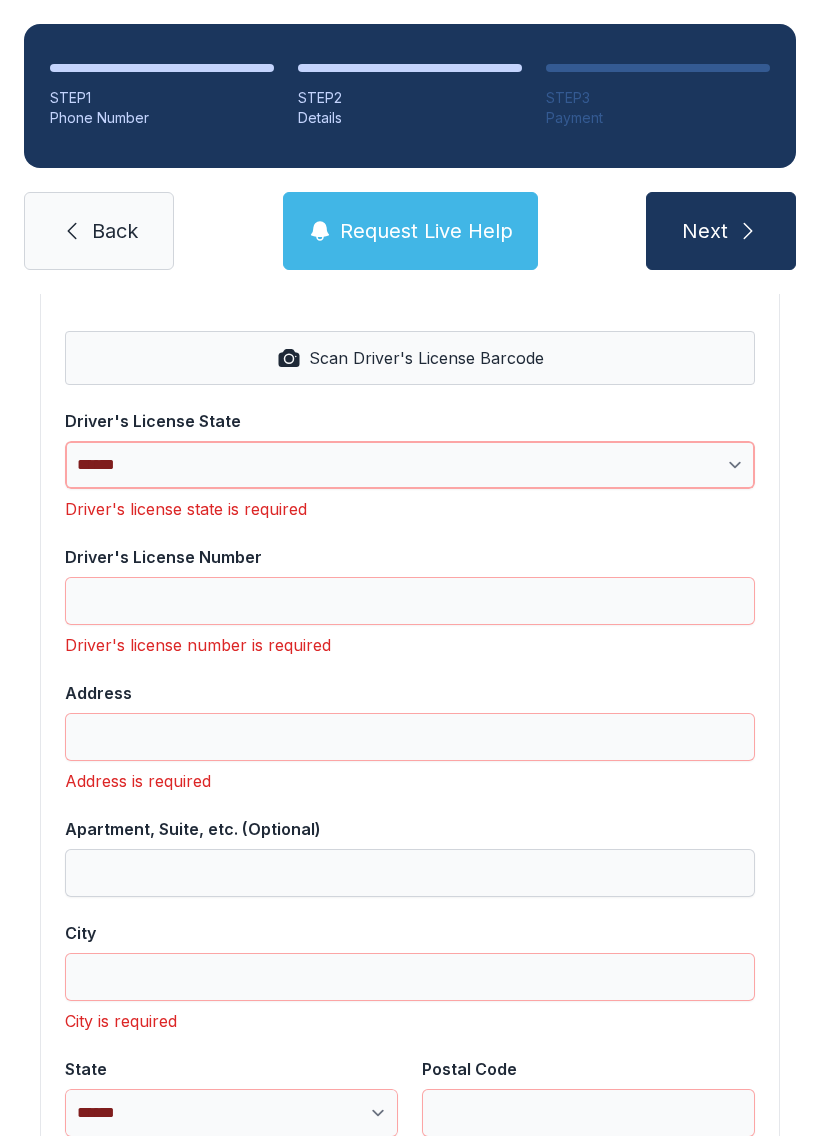 select on "**" 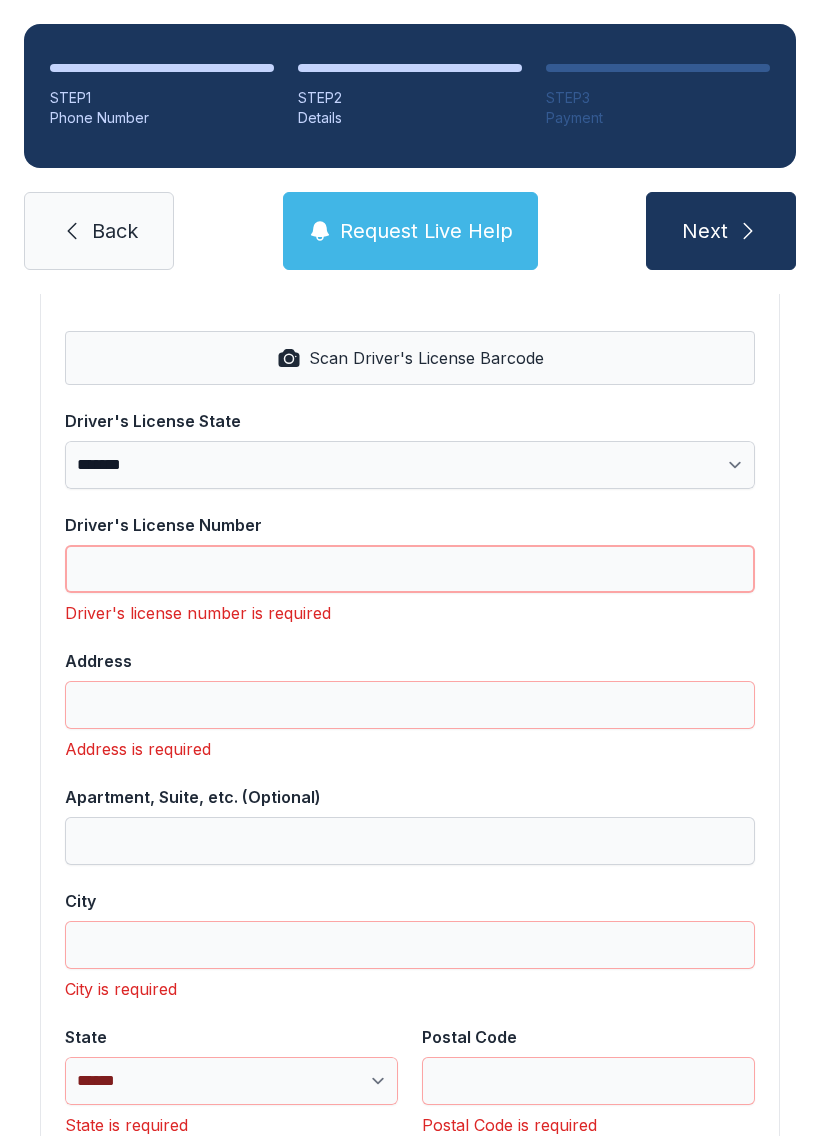 click on "Driver's License Number" at bounding box center [410, 569] 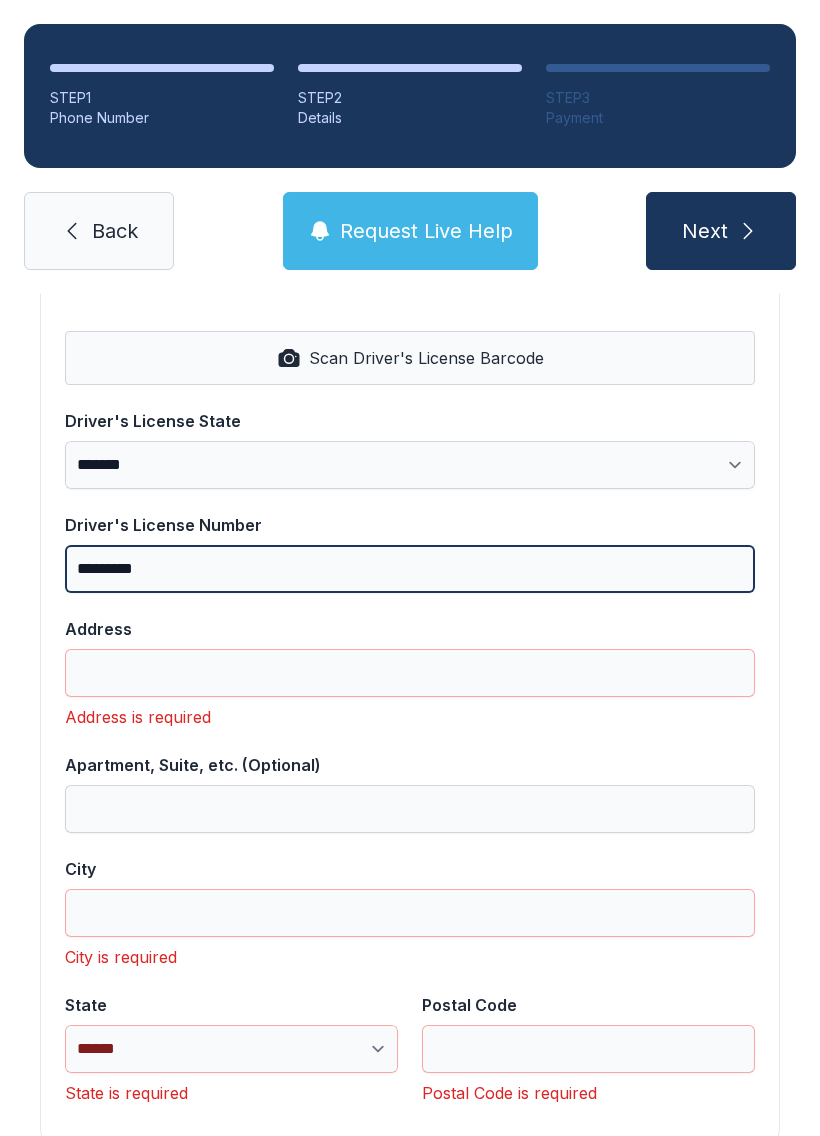 type on "*********" 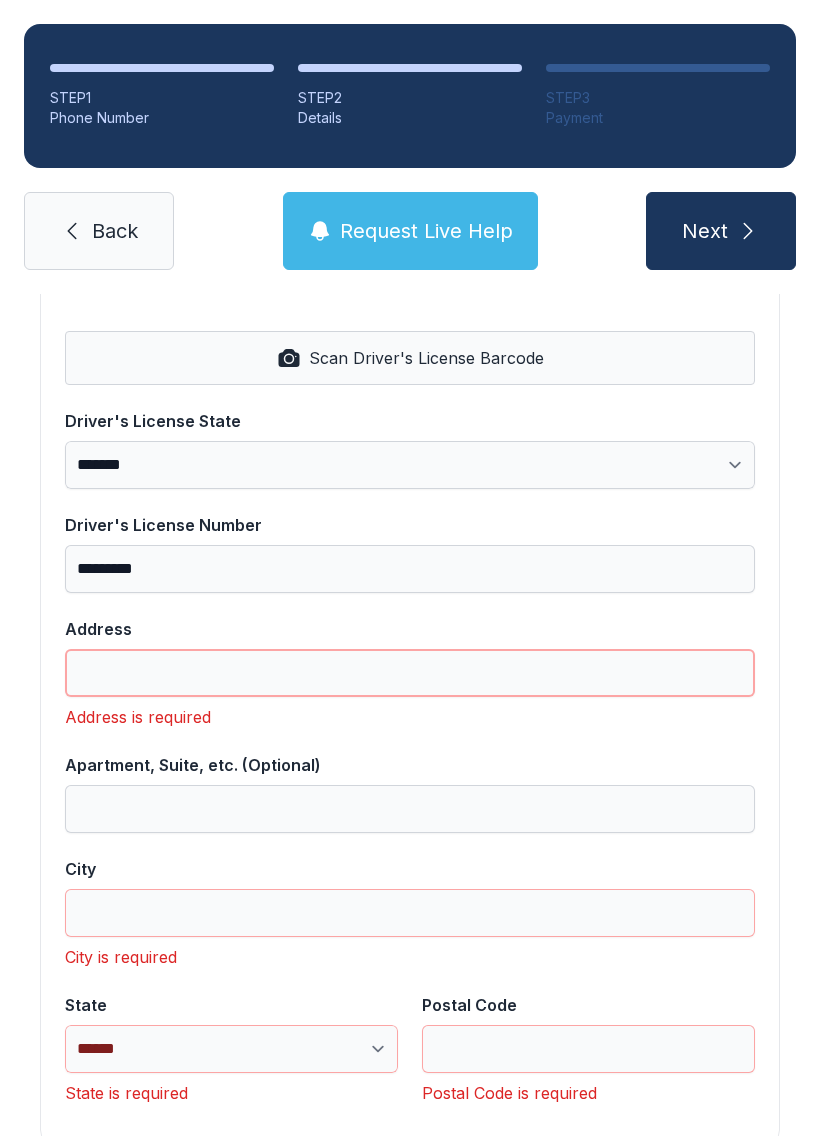 click on "Address" at bounding box center (410, 673) 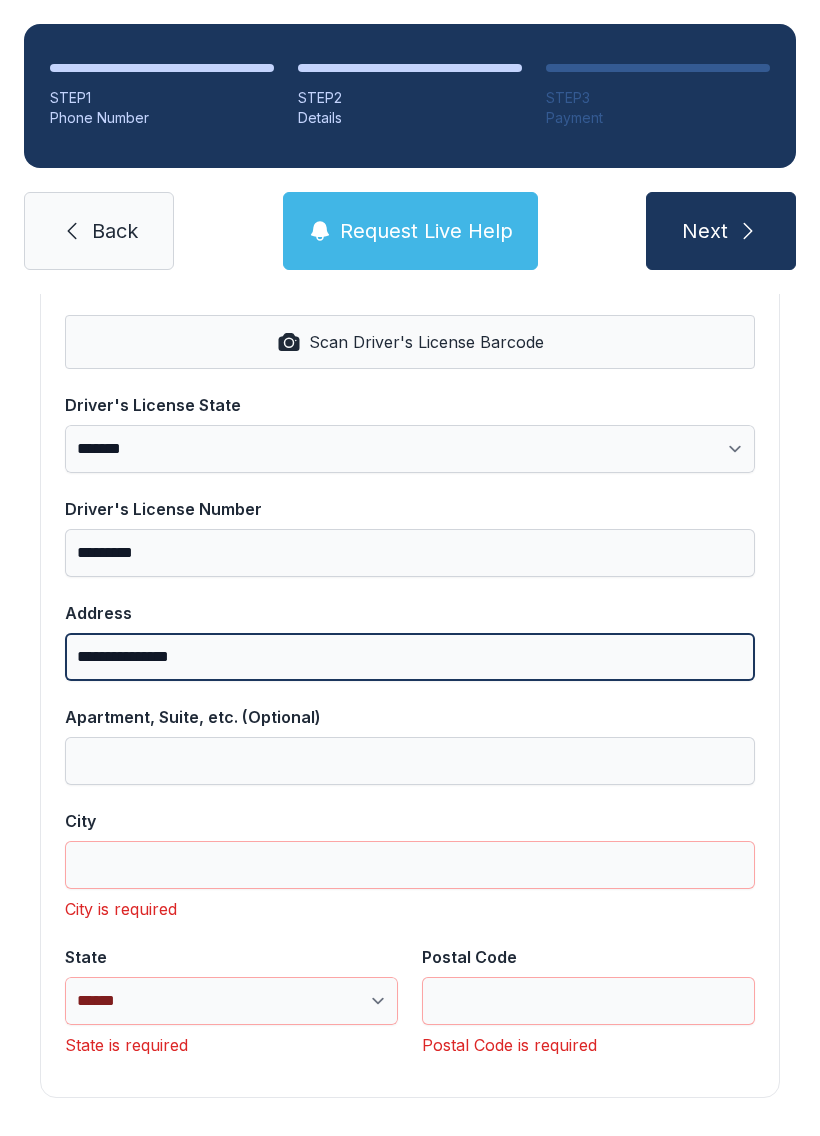 scroll, scrollTop: 870, scrollLeft: 0, axis: vertical 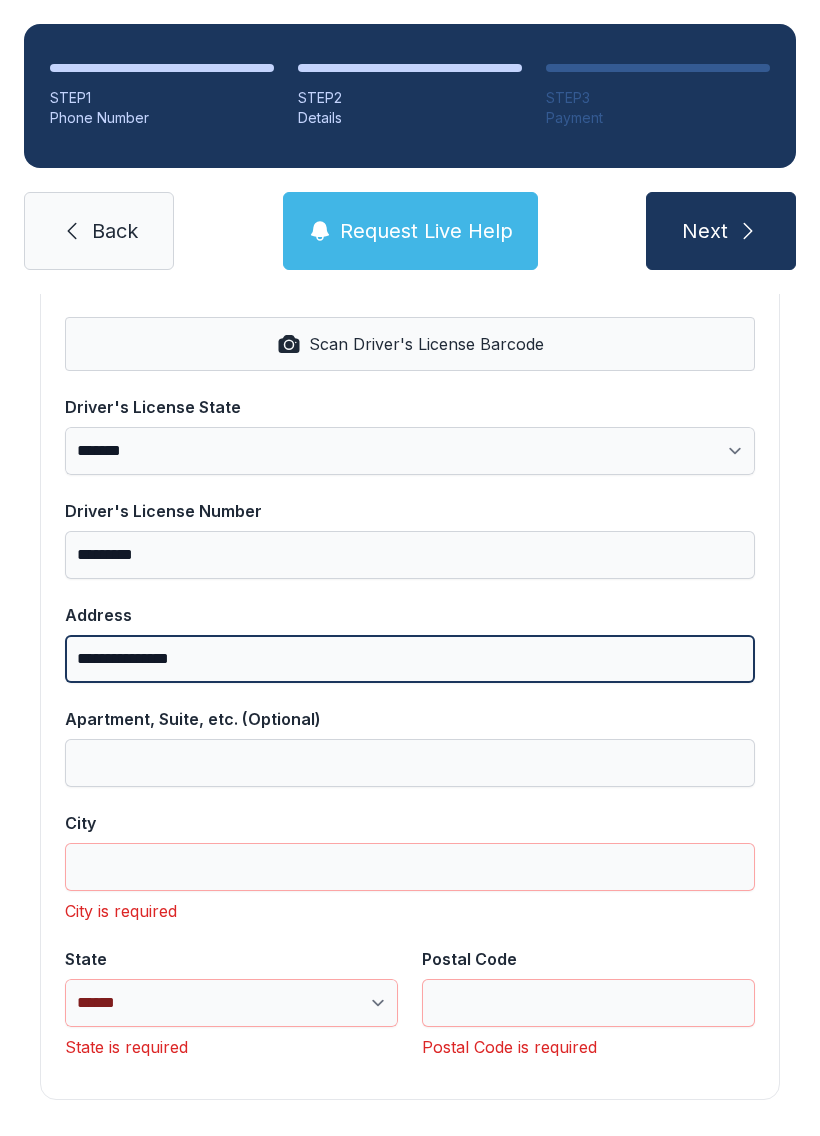 type on "**********" 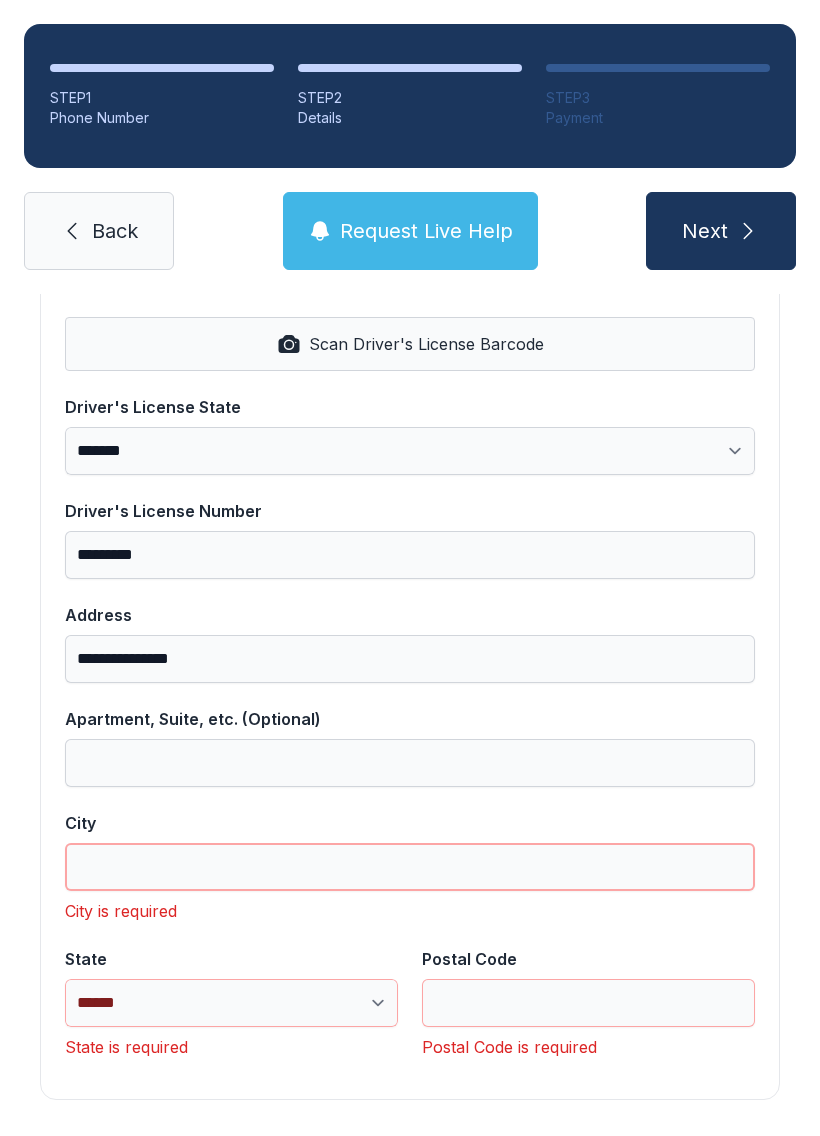 click on "City" at bounding box center (410, 867) 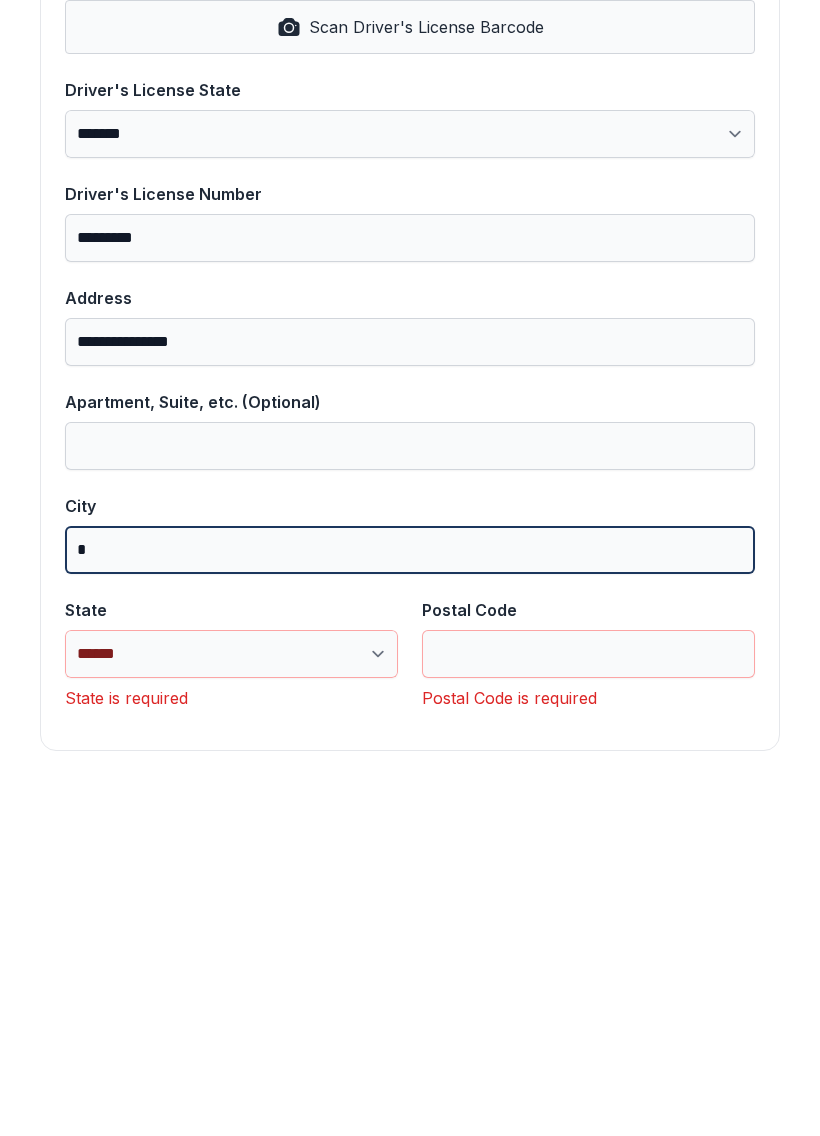 scroll, scrollTop: 838, scrollLeft: 0, axis: vertical 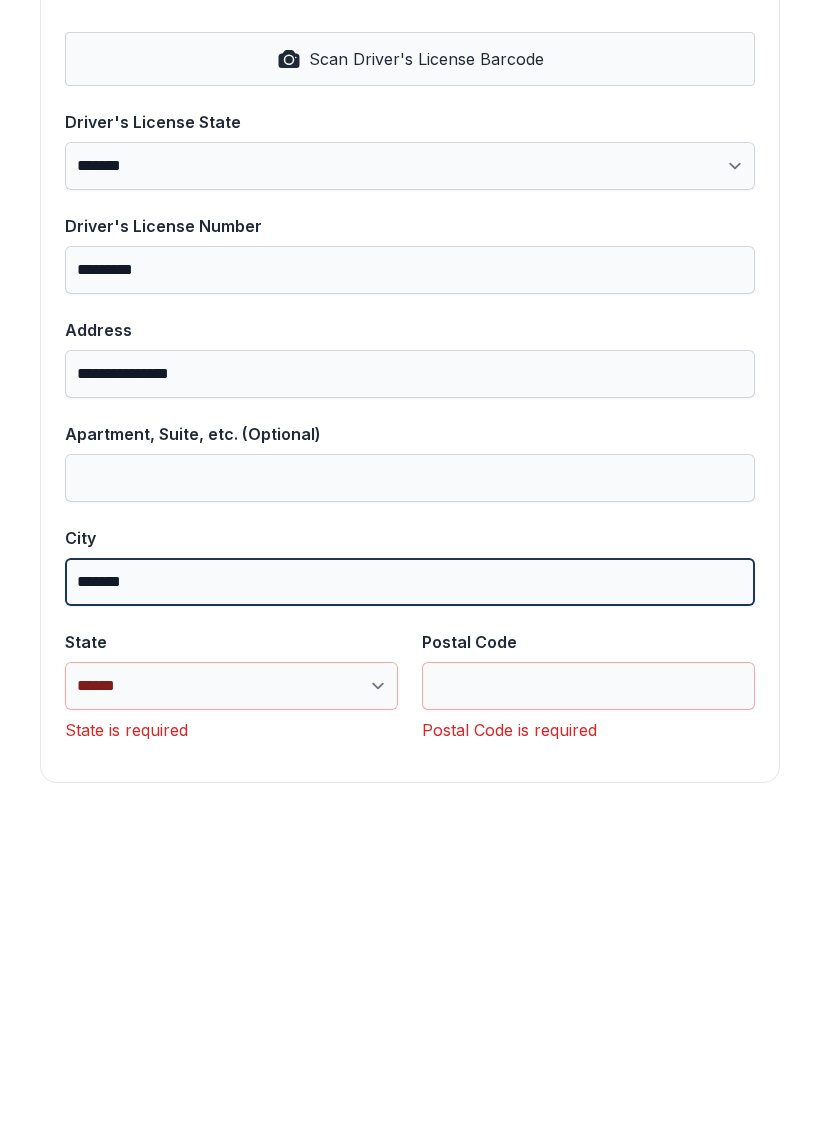 type on "*******" 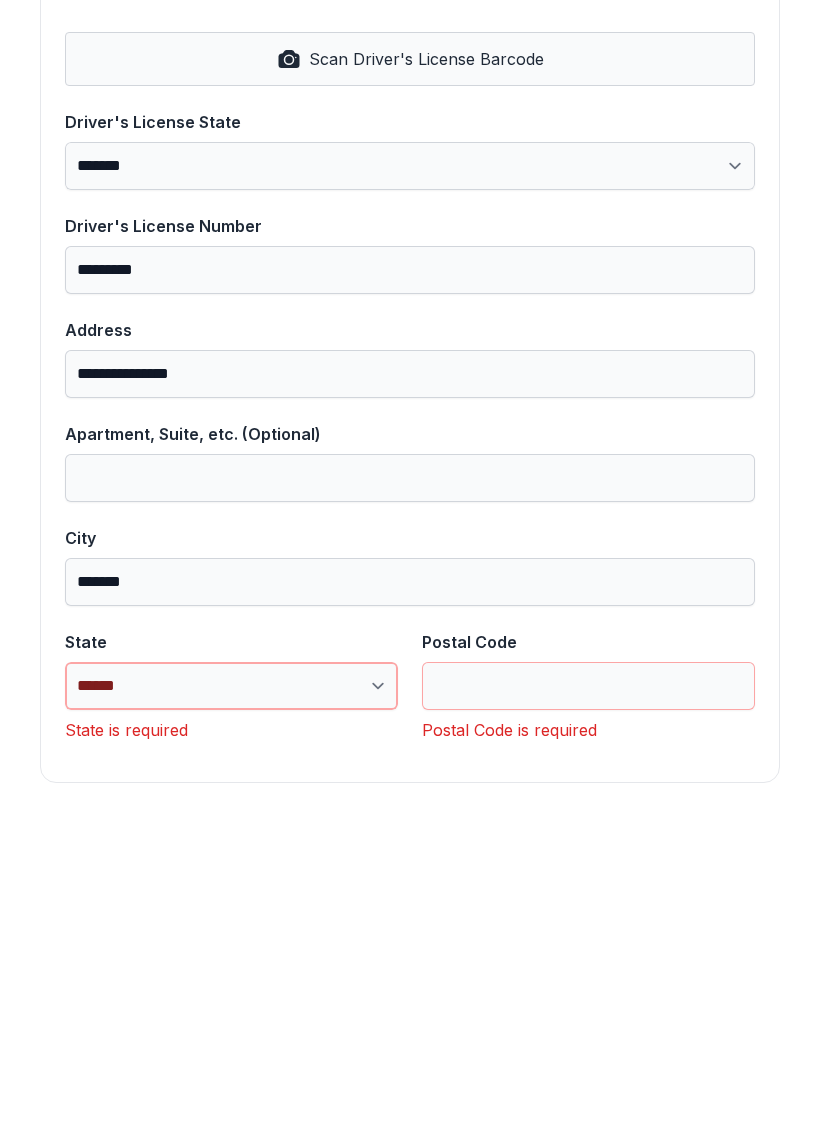 click on "**********" at bounding box center [231, 1003] 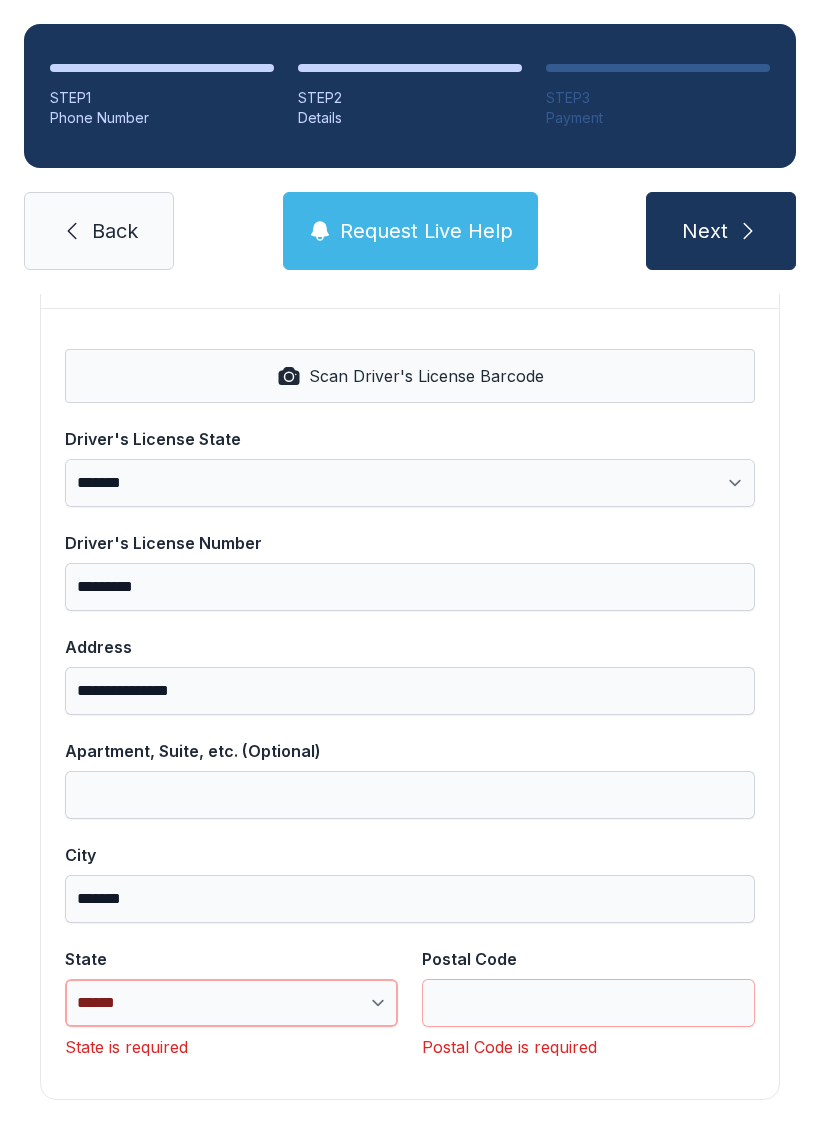 select on "**" 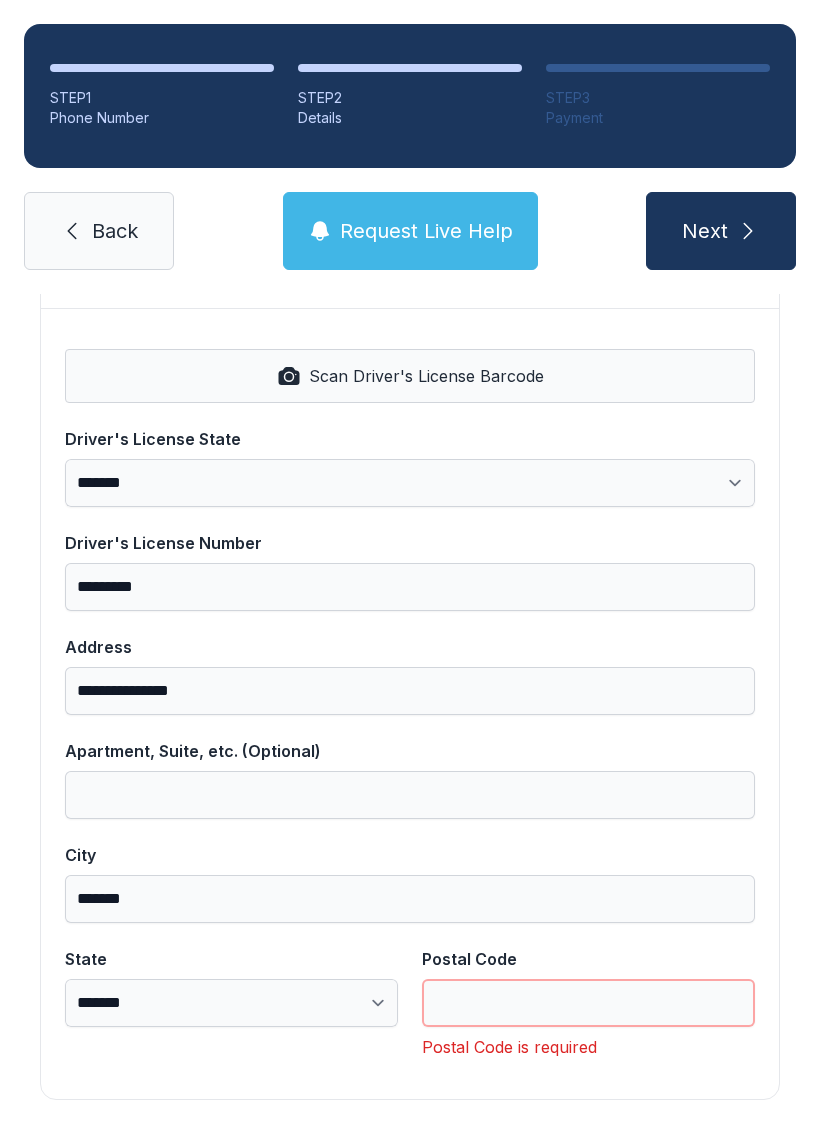 click on "Postal Code" at bounding box center (588, 1003) 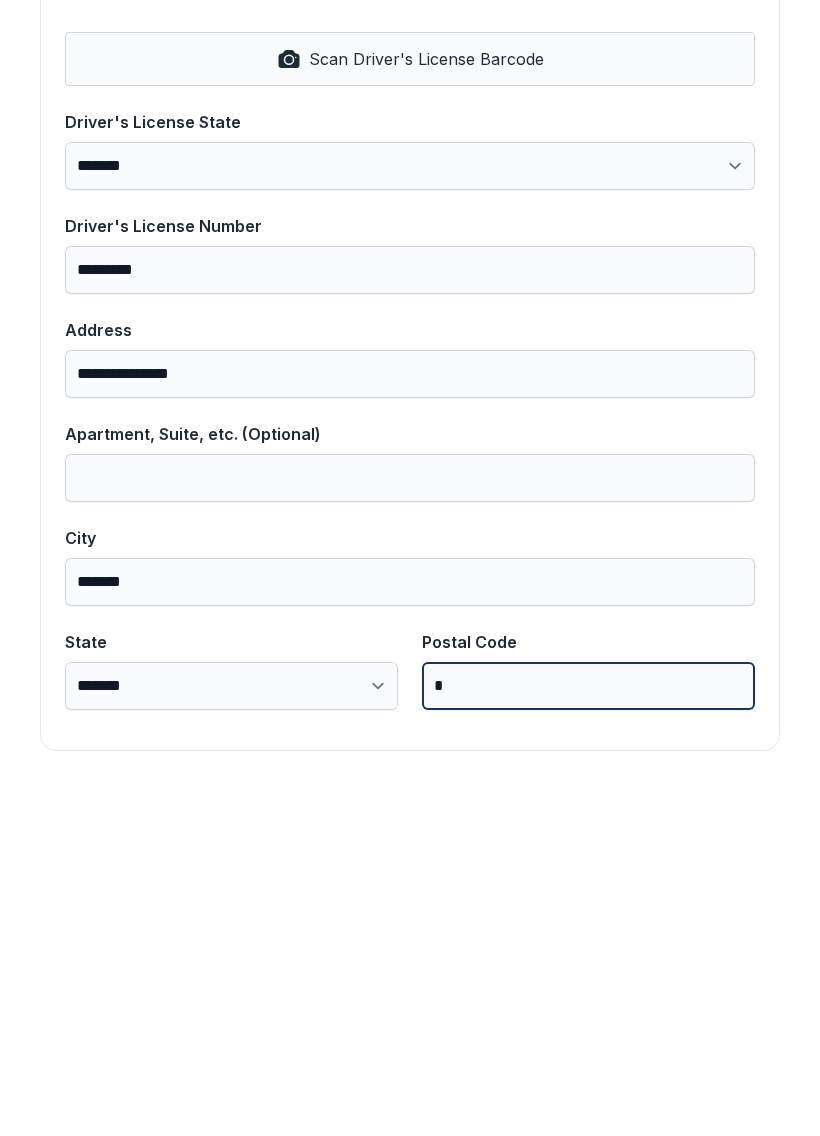 scroll, scrollTop: 806, scrollLeft: 0, axis: vertical 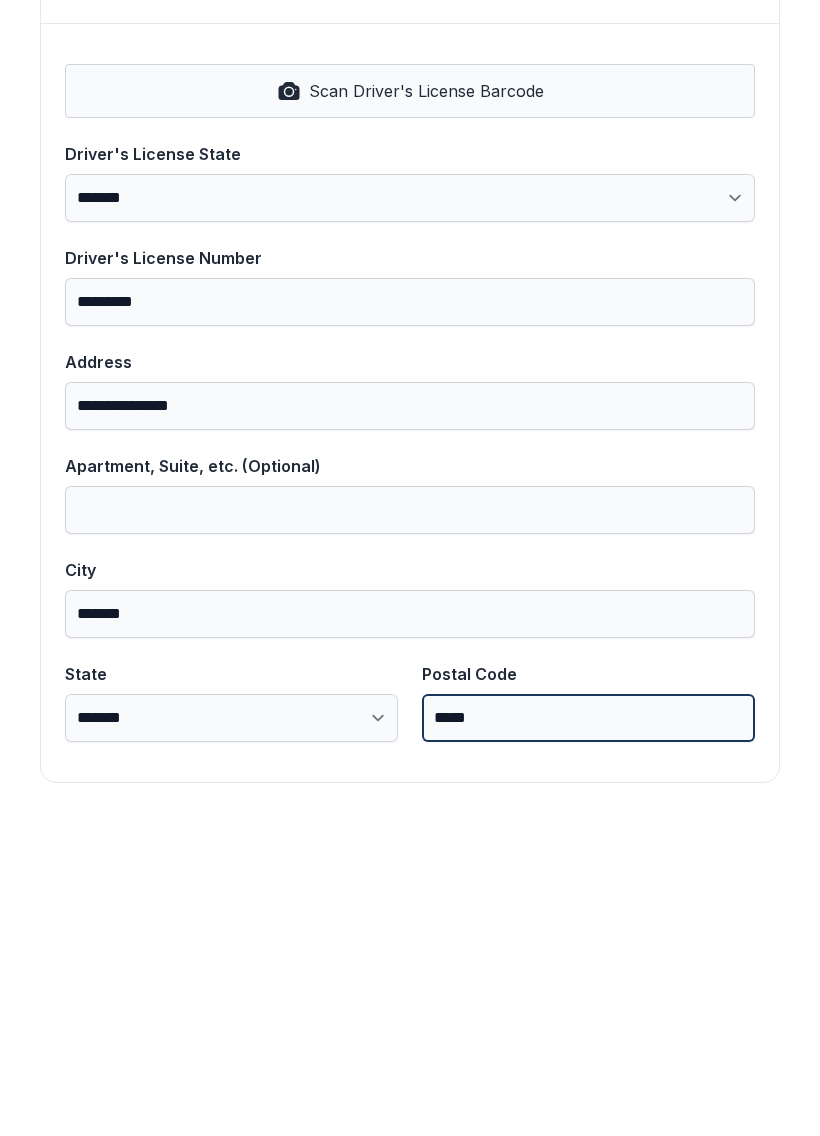 type on "*****" 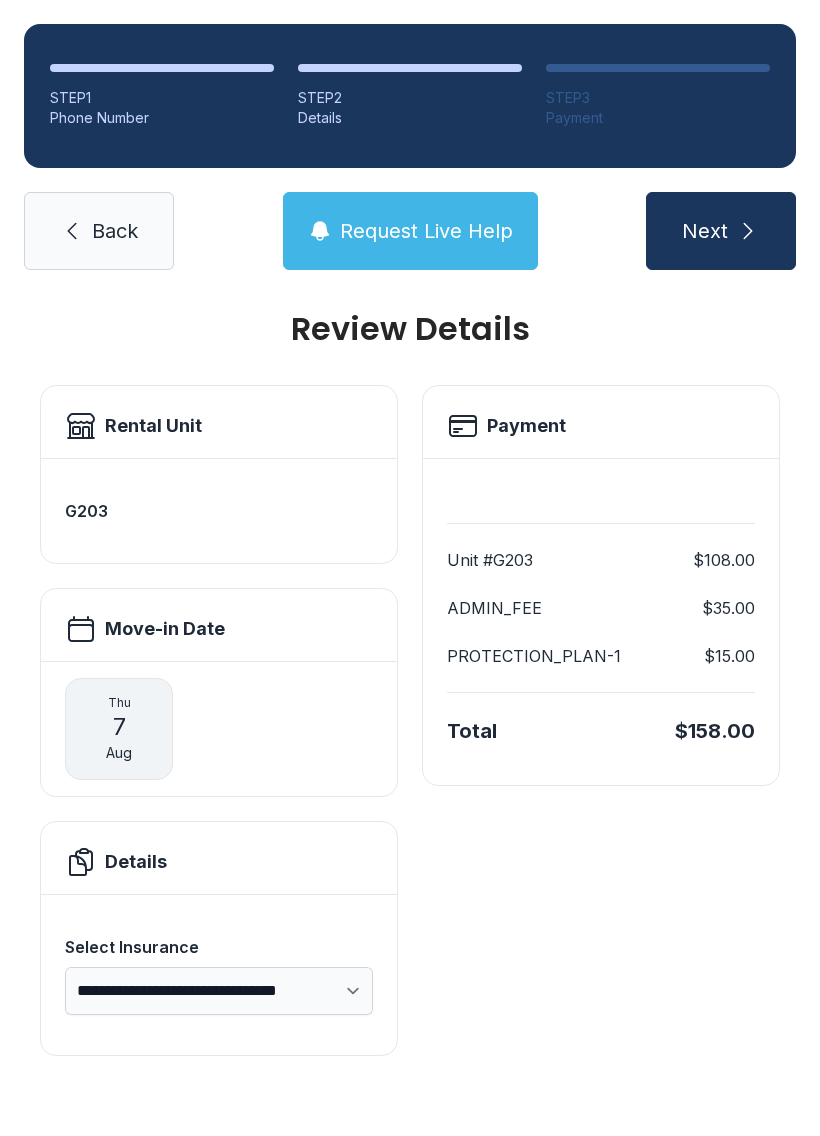 scroll, scrollTop: 25, scrollLeft: 0, axis: vertical 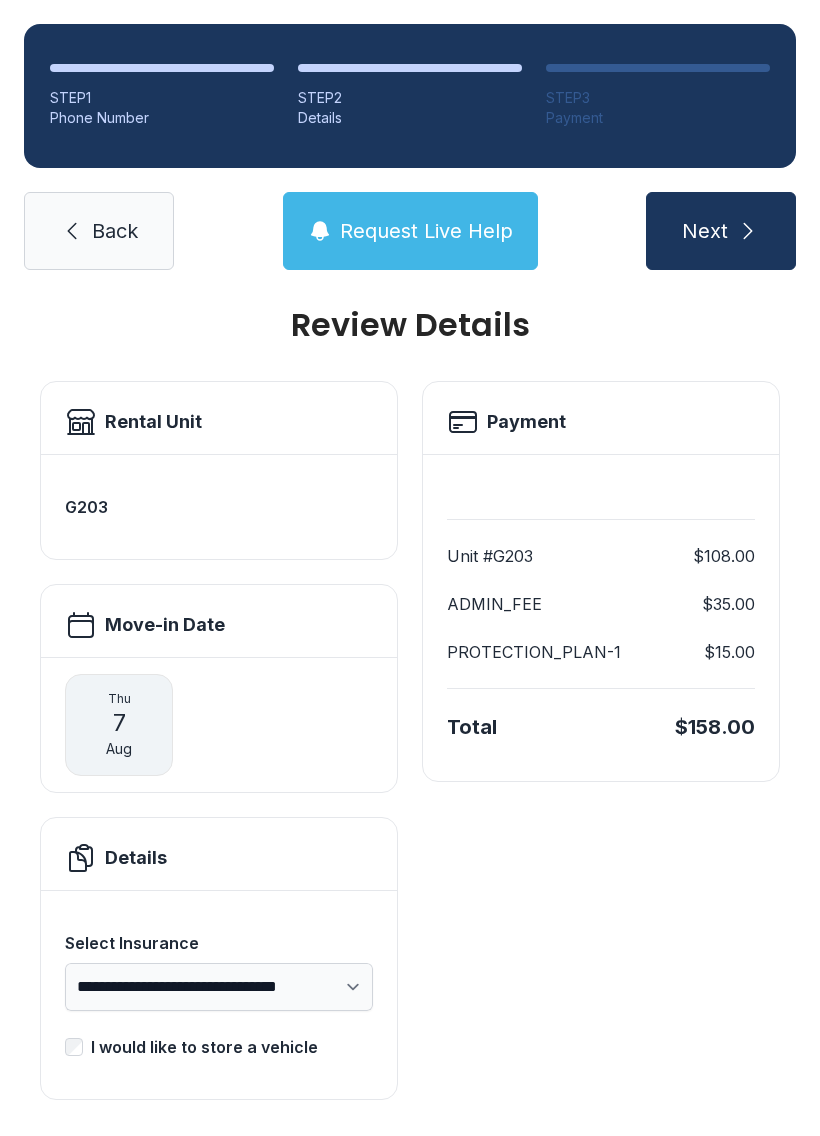 click on "[DAY] [NUMBER] [MONTH]" at bounding box center [119, 725] 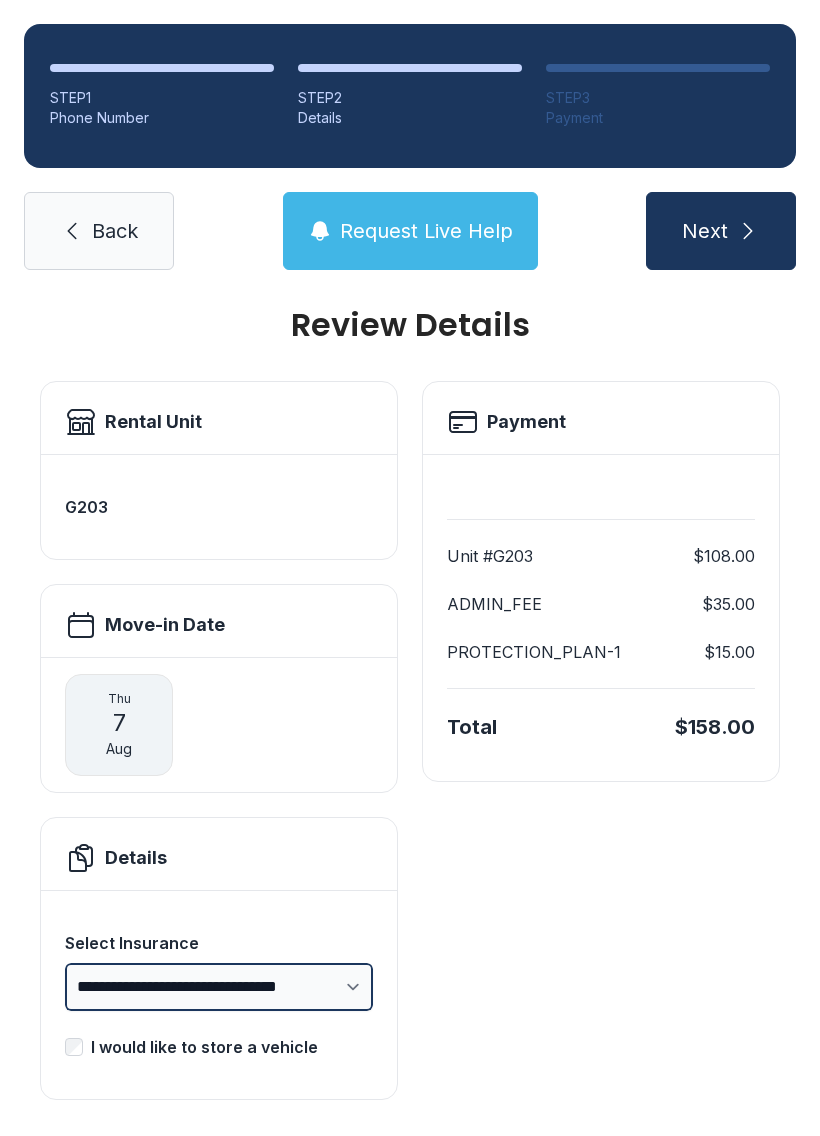 click on "**********" at bounding box center (219, 987) 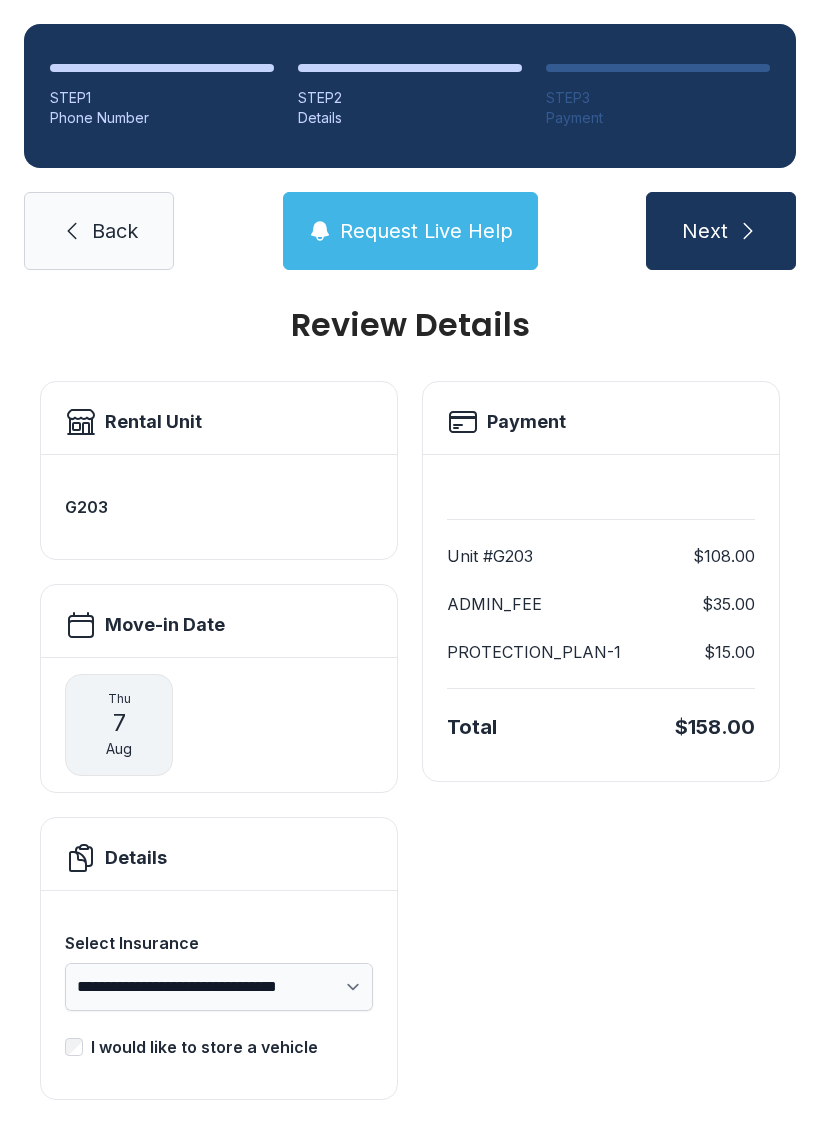 click on "Payment Unit #G203 $108.00 ADMIN_FEE $35.00 PROTECTION_PLAN-1 $15.00 Total $158.00" at bounding box center [601, 740] 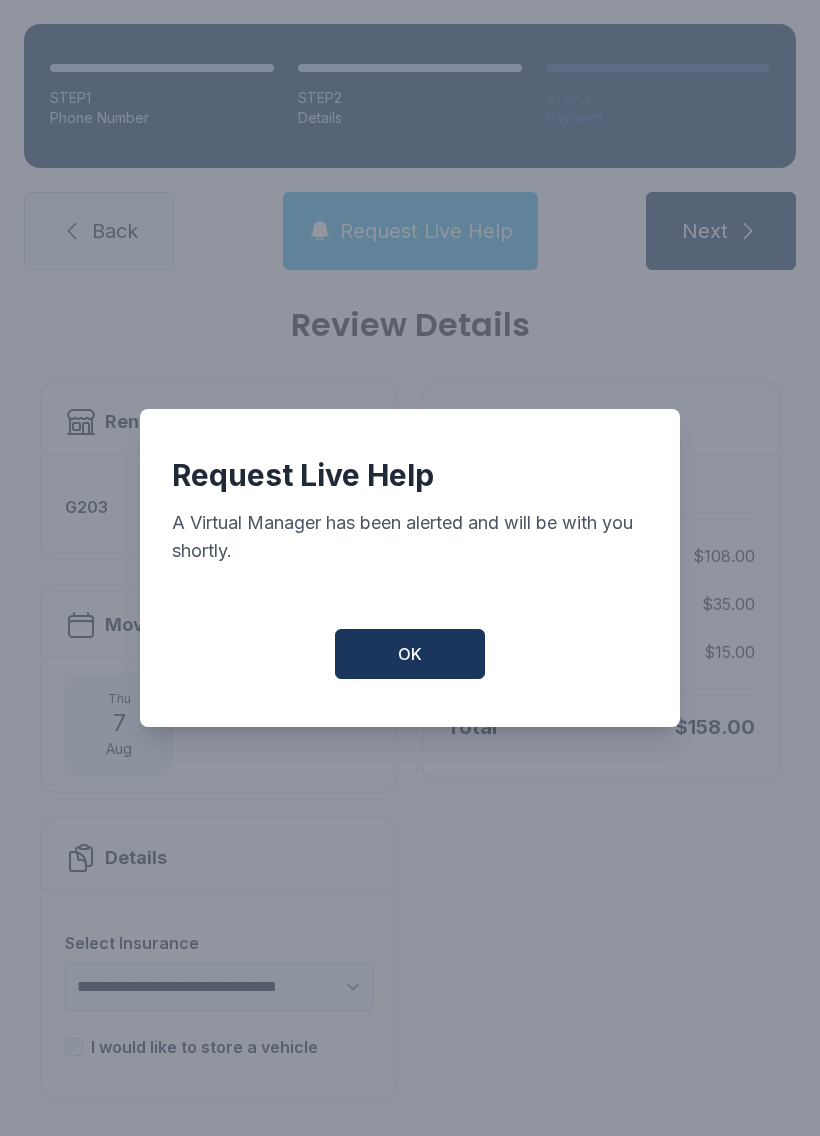click on "OK" at bounding box center [410, 654] 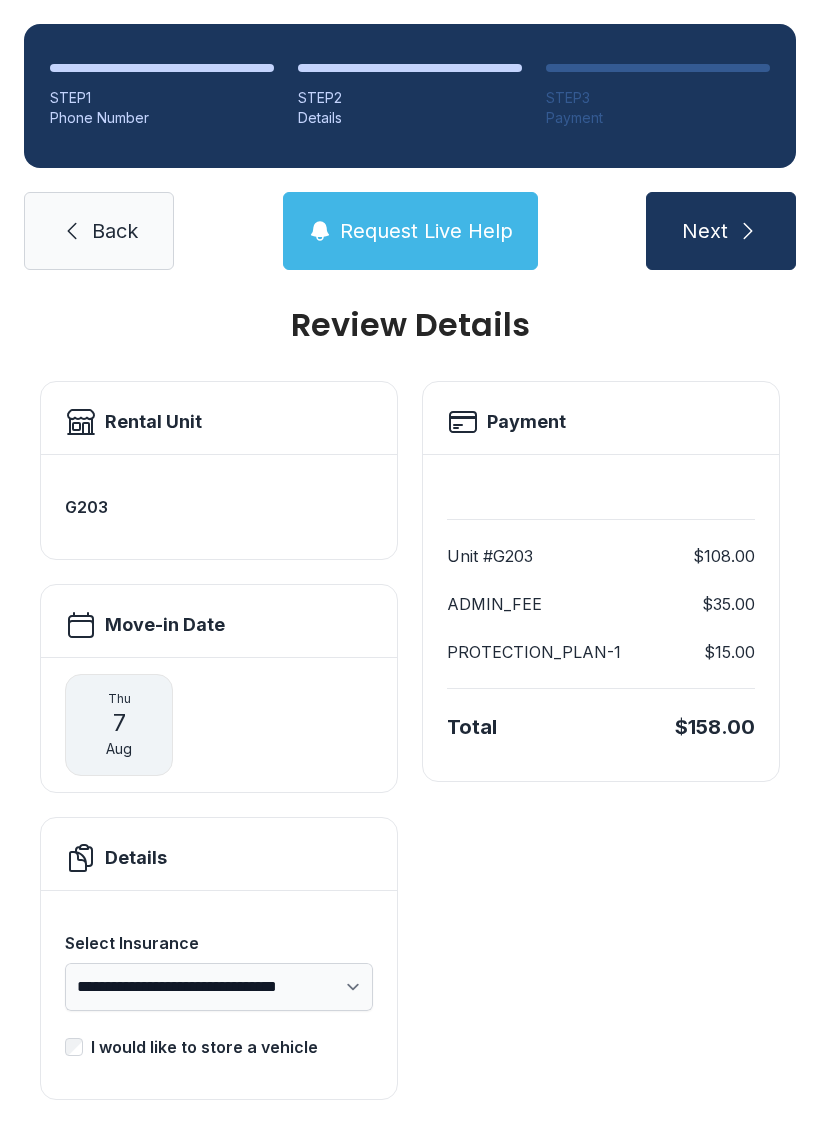 click 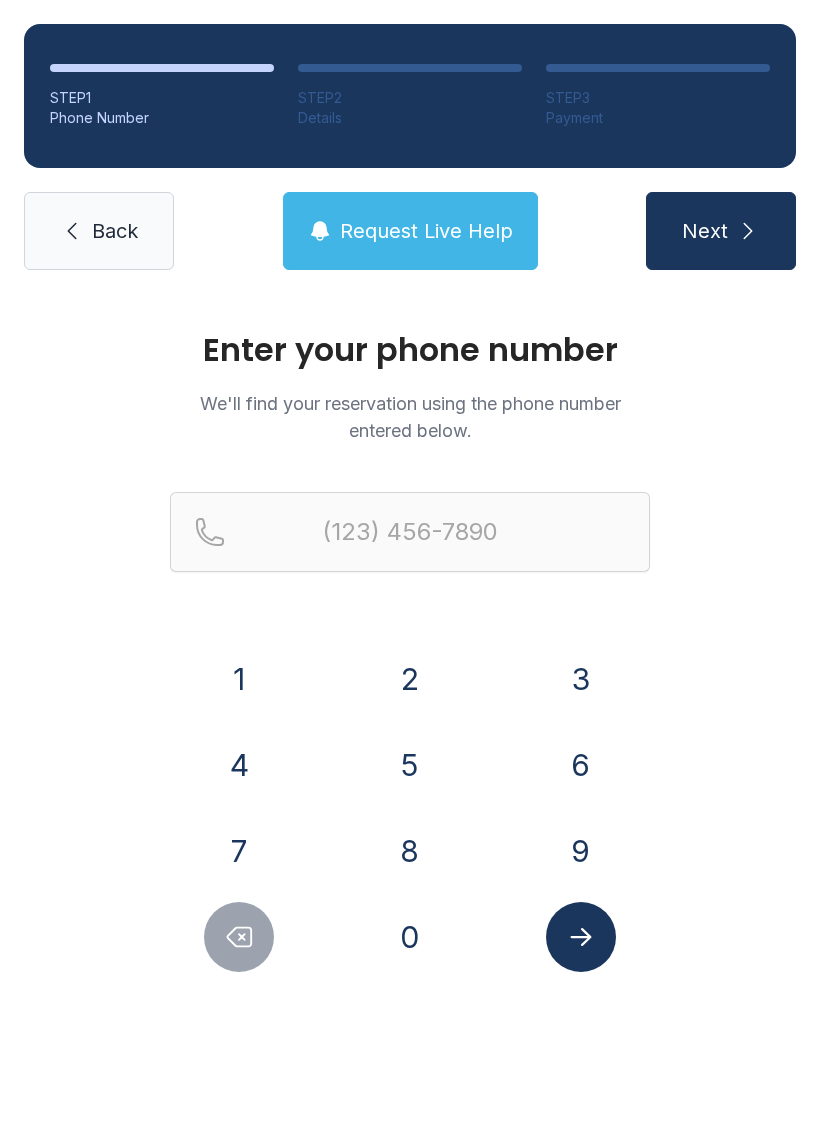 click 